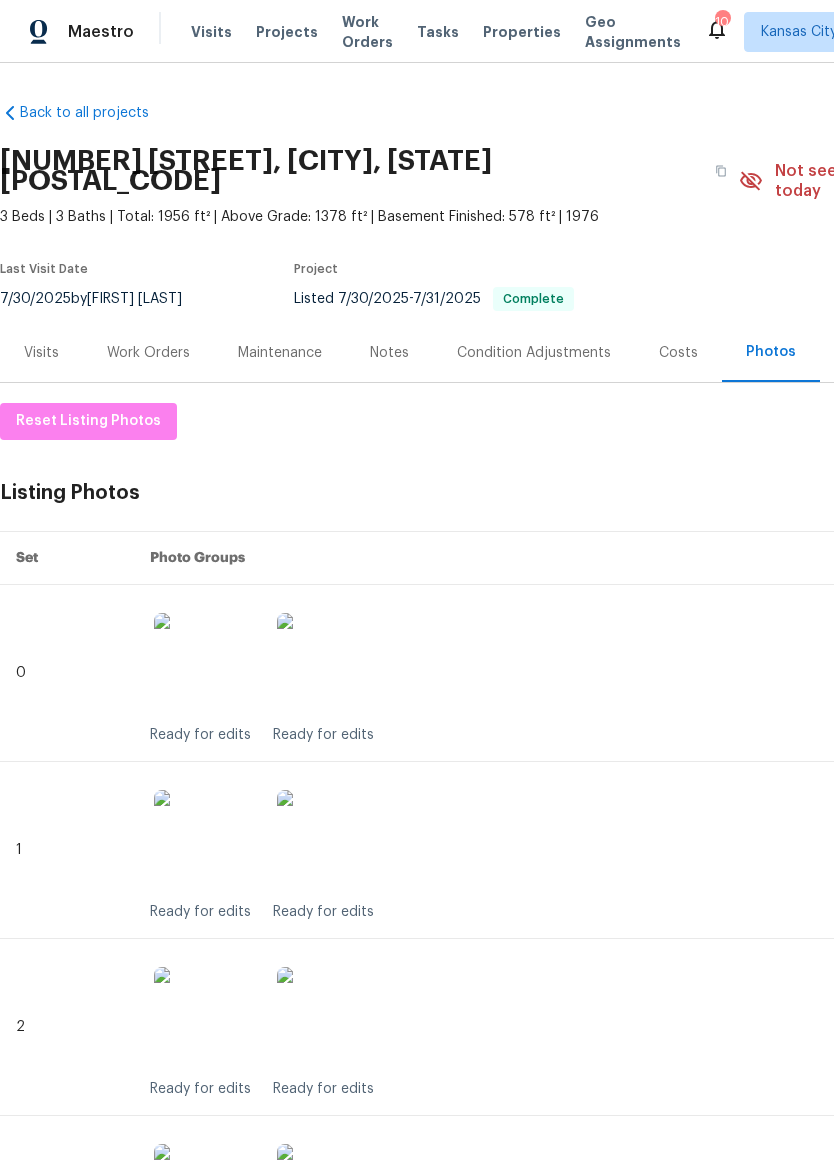 scroll, scrollTop: 0, scrollLeft: 0, axis: both 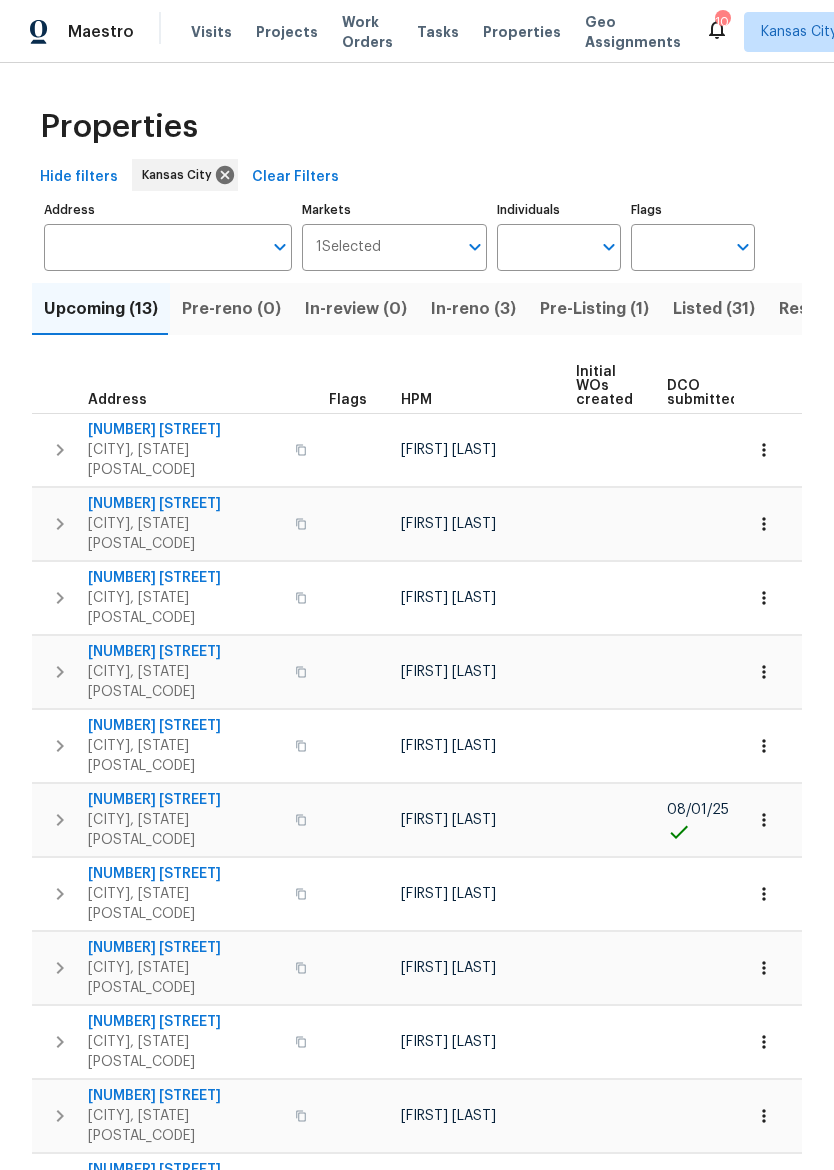 click on "Pre-Listing (1)" at bounding box center (594, 309) 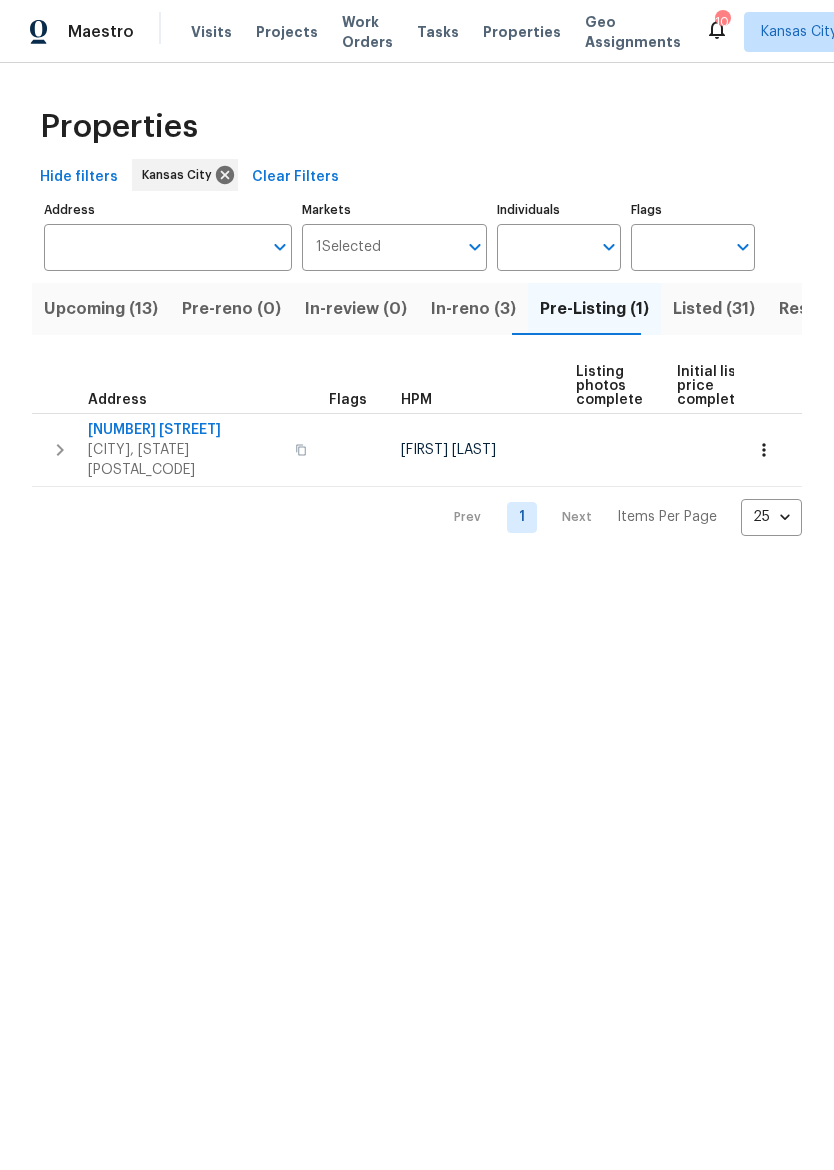 click on "[NUMBER] [STREET]" at bounding box center [185, 430] 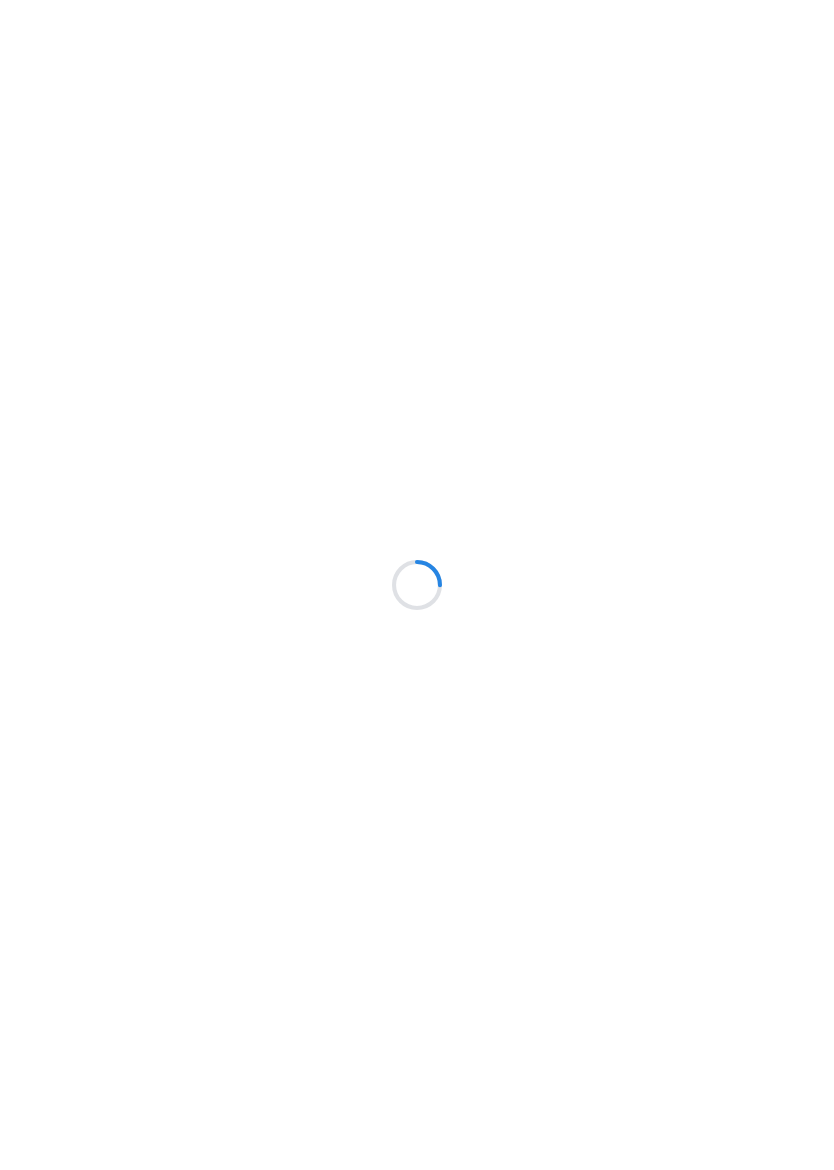scroll, scrollTop: 0, scrollLeft: 0, axis: both 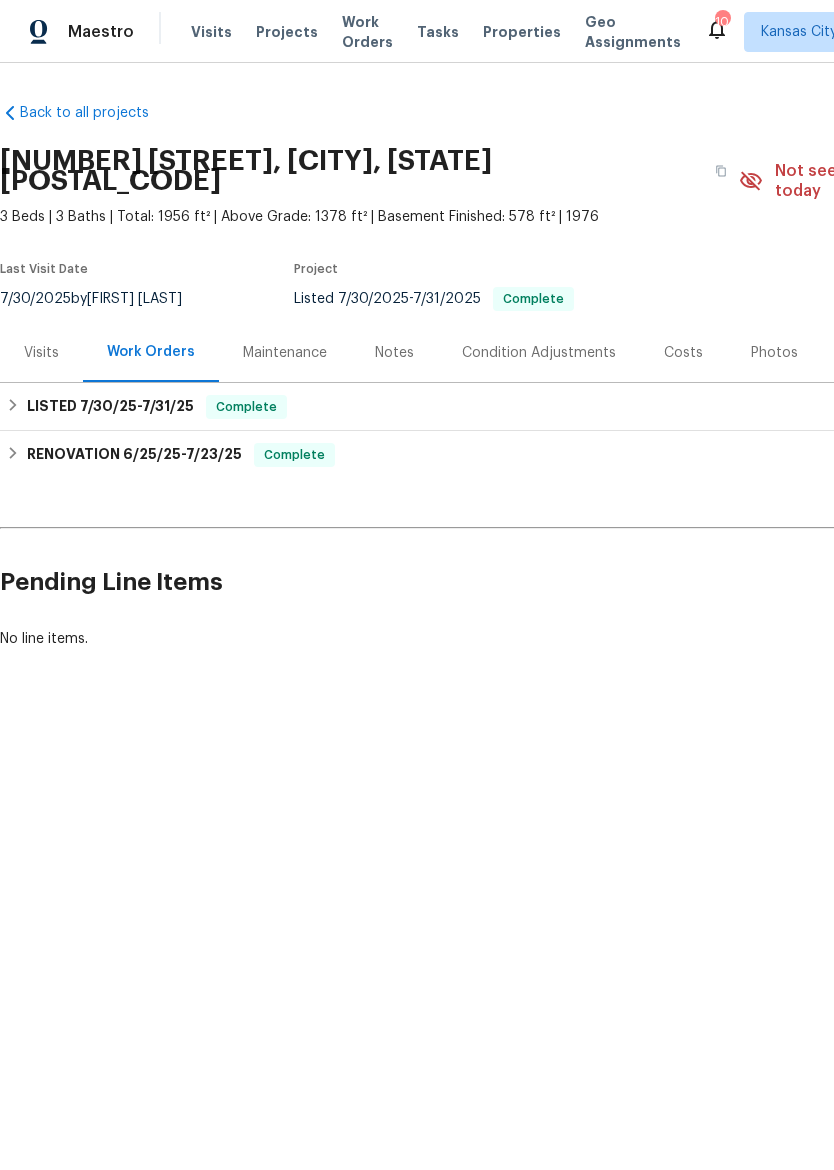 click on "Photos" at bounding box center (774, 353) 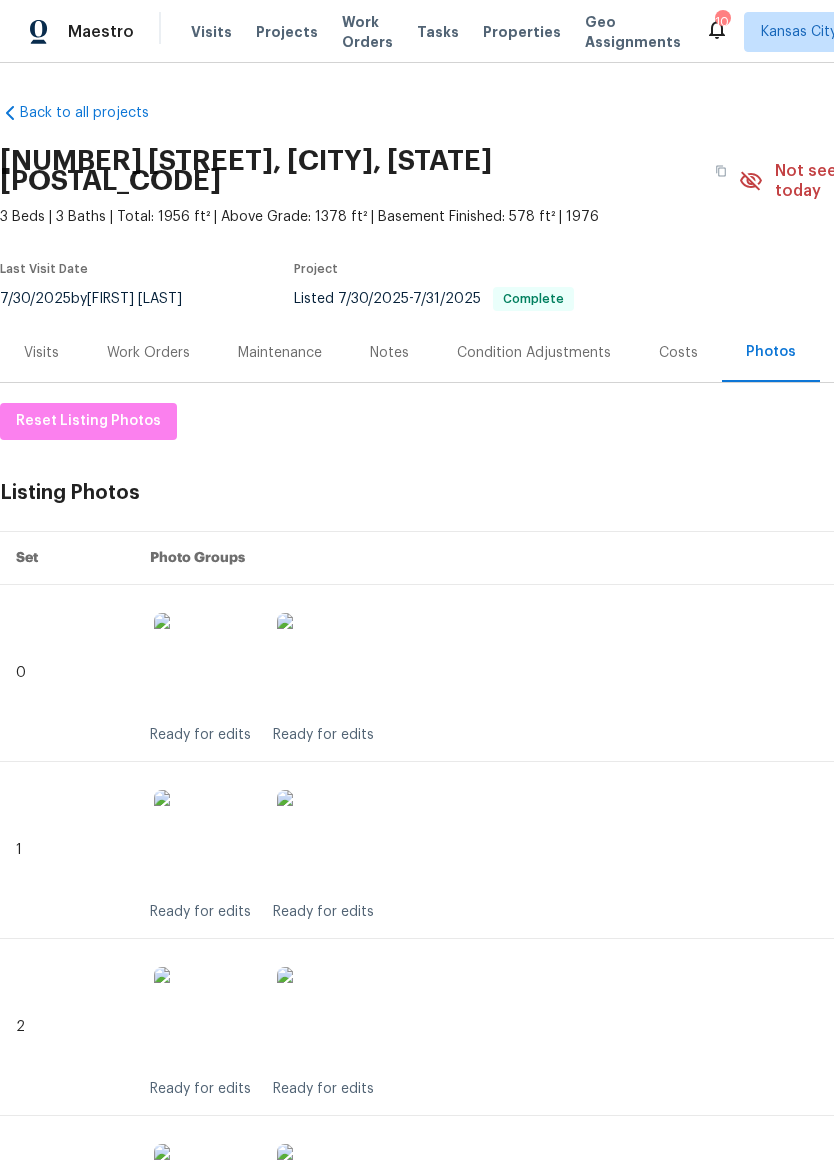 scroll, scrollTop: -1, scrollLeft: 0, axis: vertical 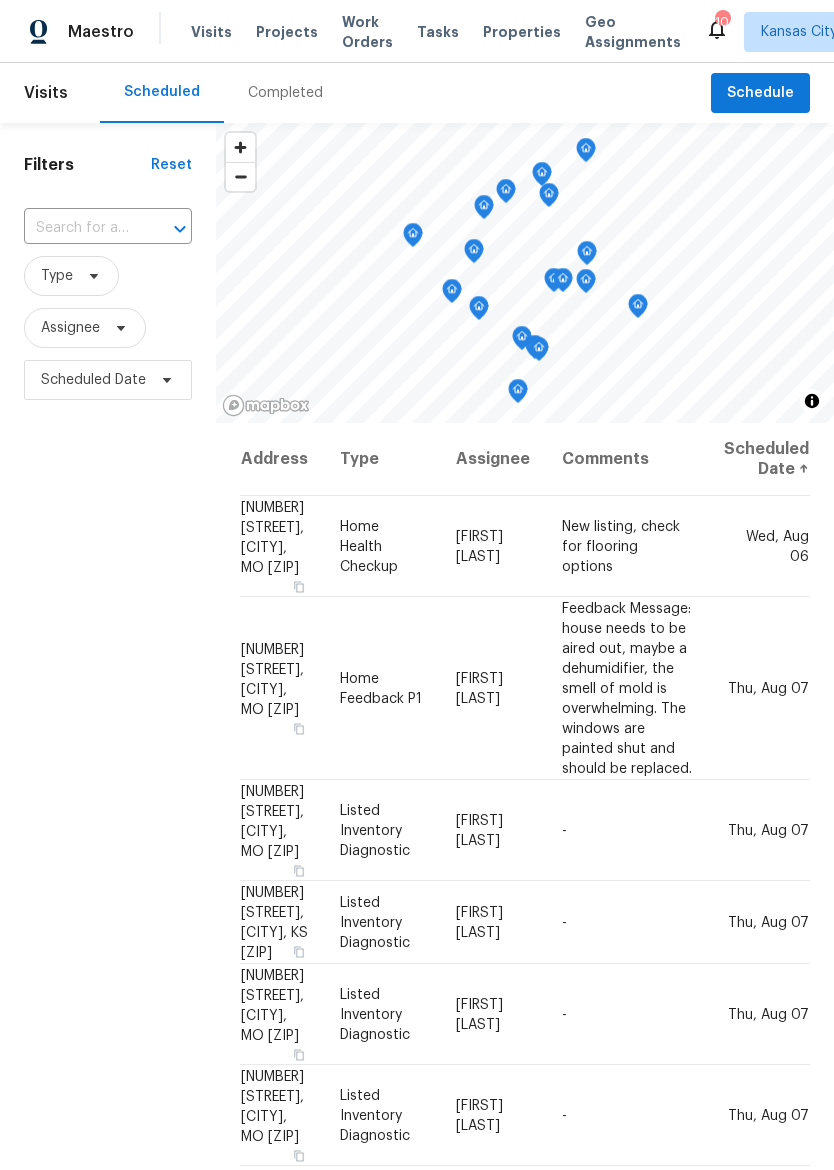 click on "Properties" at bounding box center (522, 32) 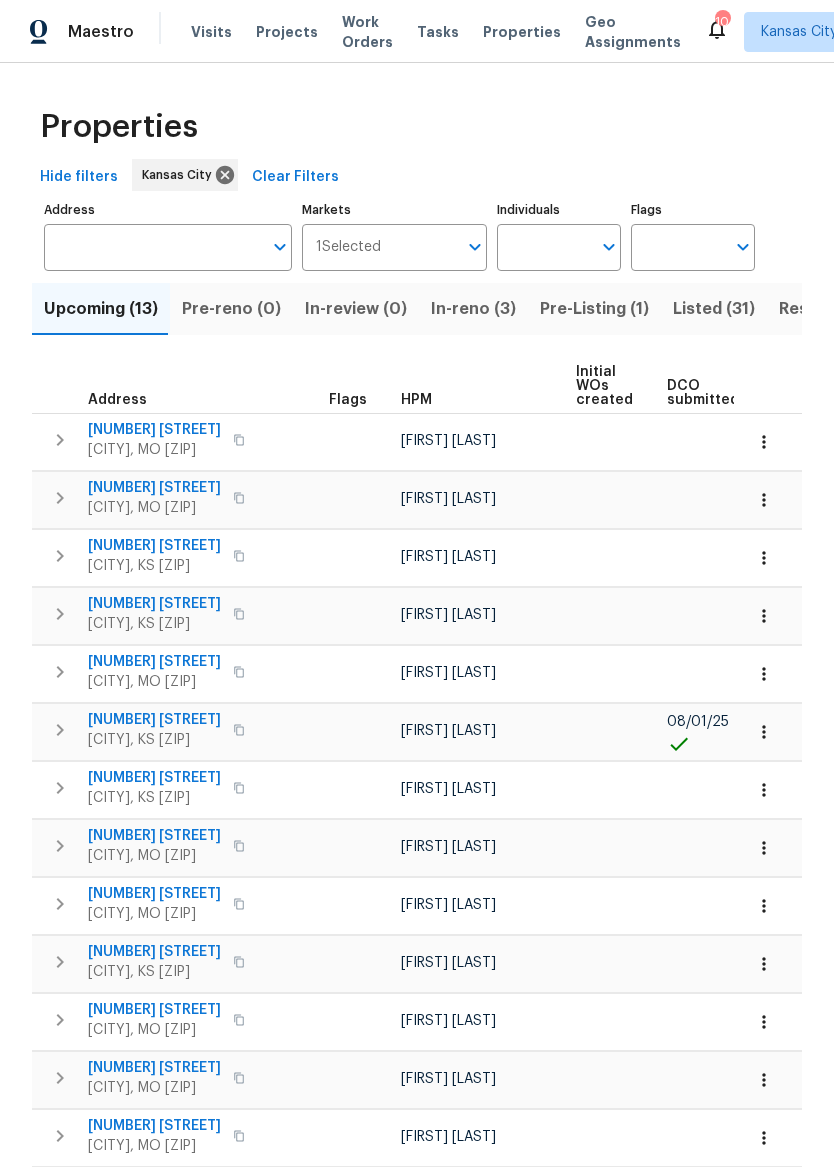 click 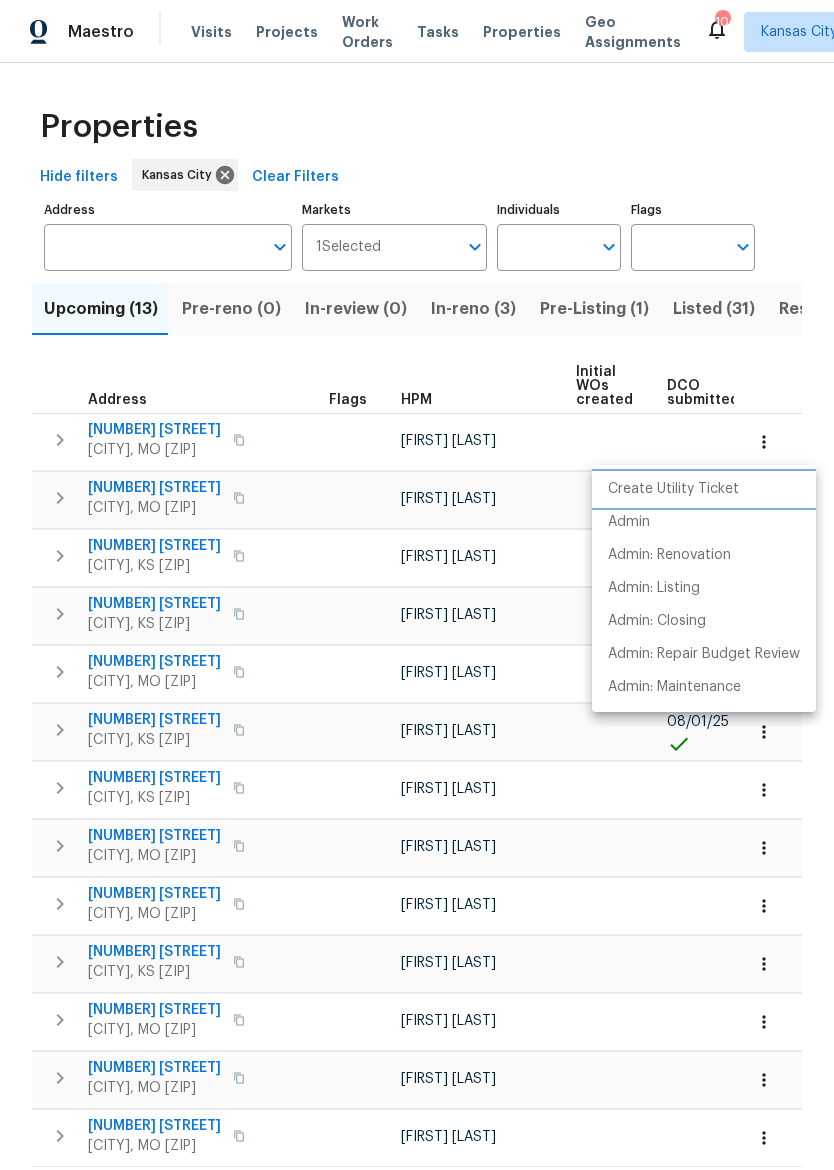 click on "Create Utility Ticket" at bounding box center (673, 489) 